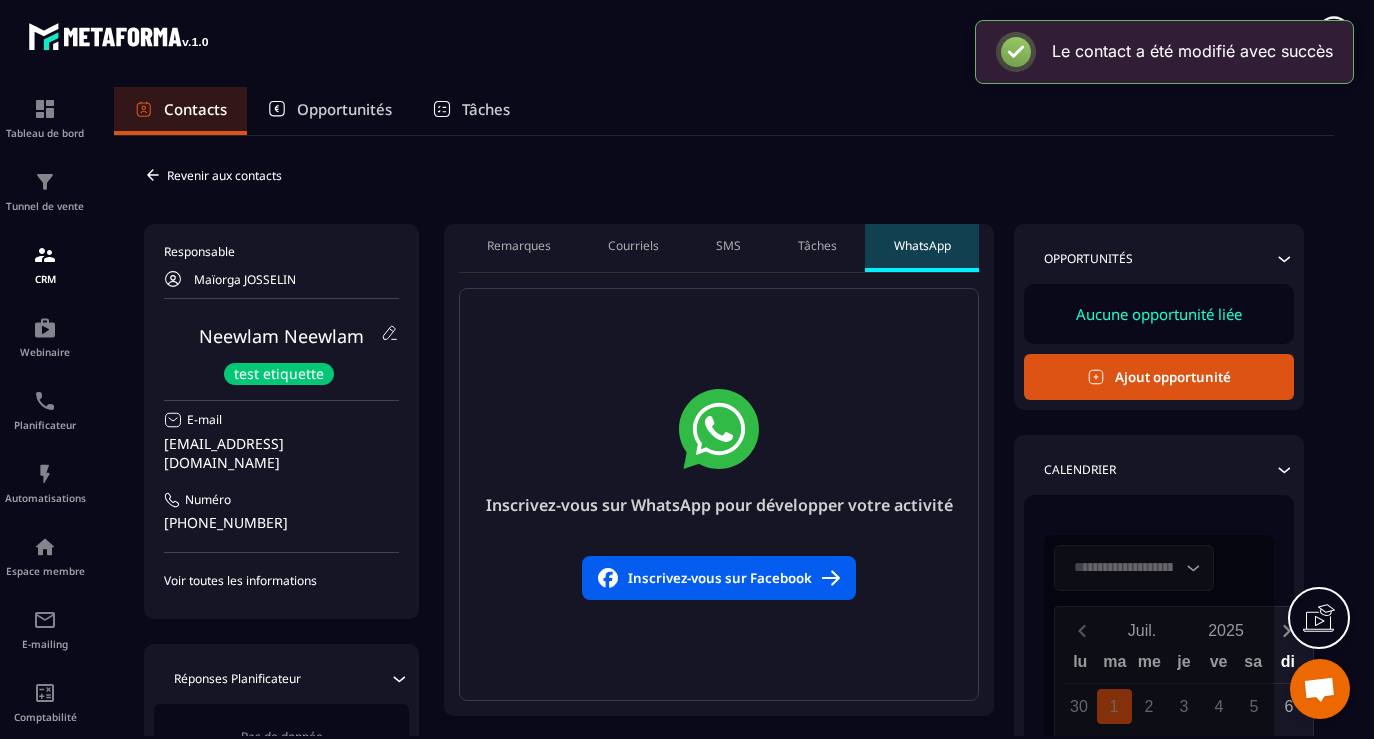 scroll, scrollTop: 0, scrollLeft: 0, axis: both 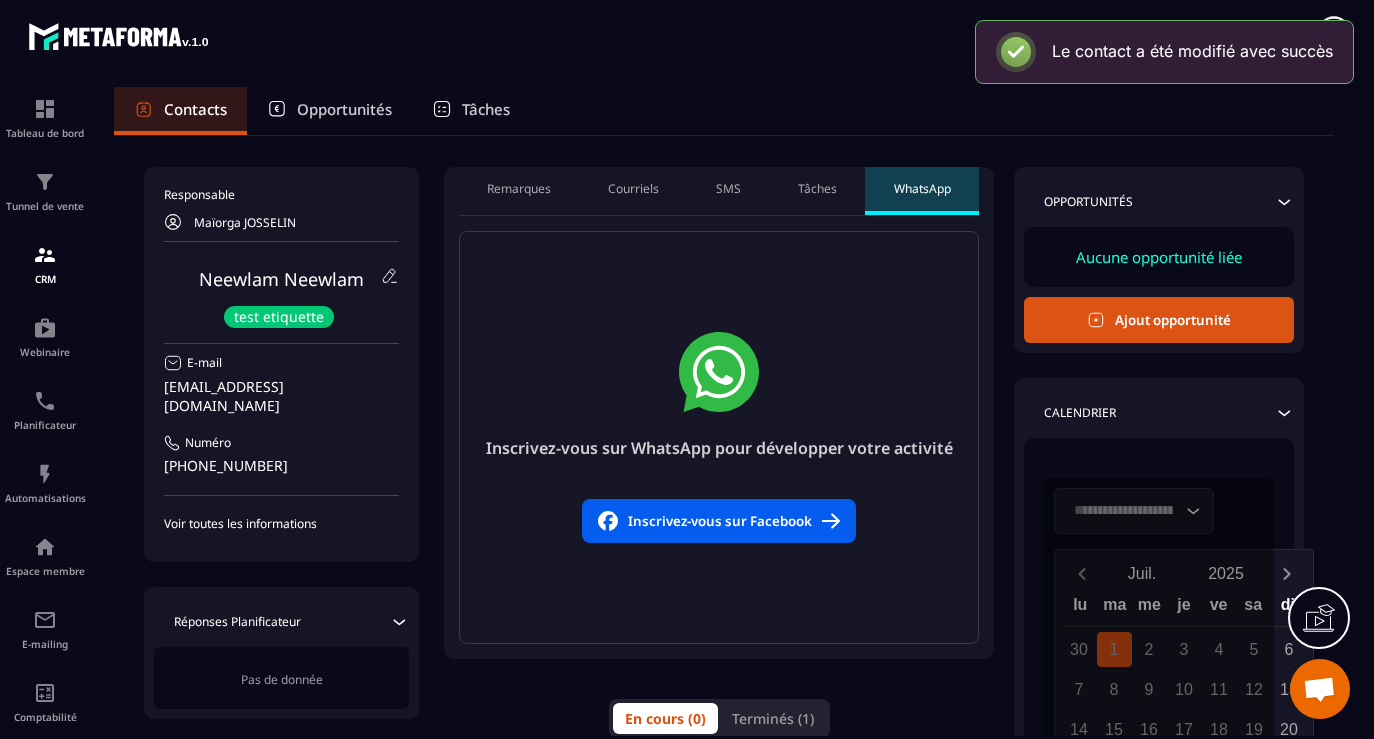click on "SMS" at bounding box center [729, 191] 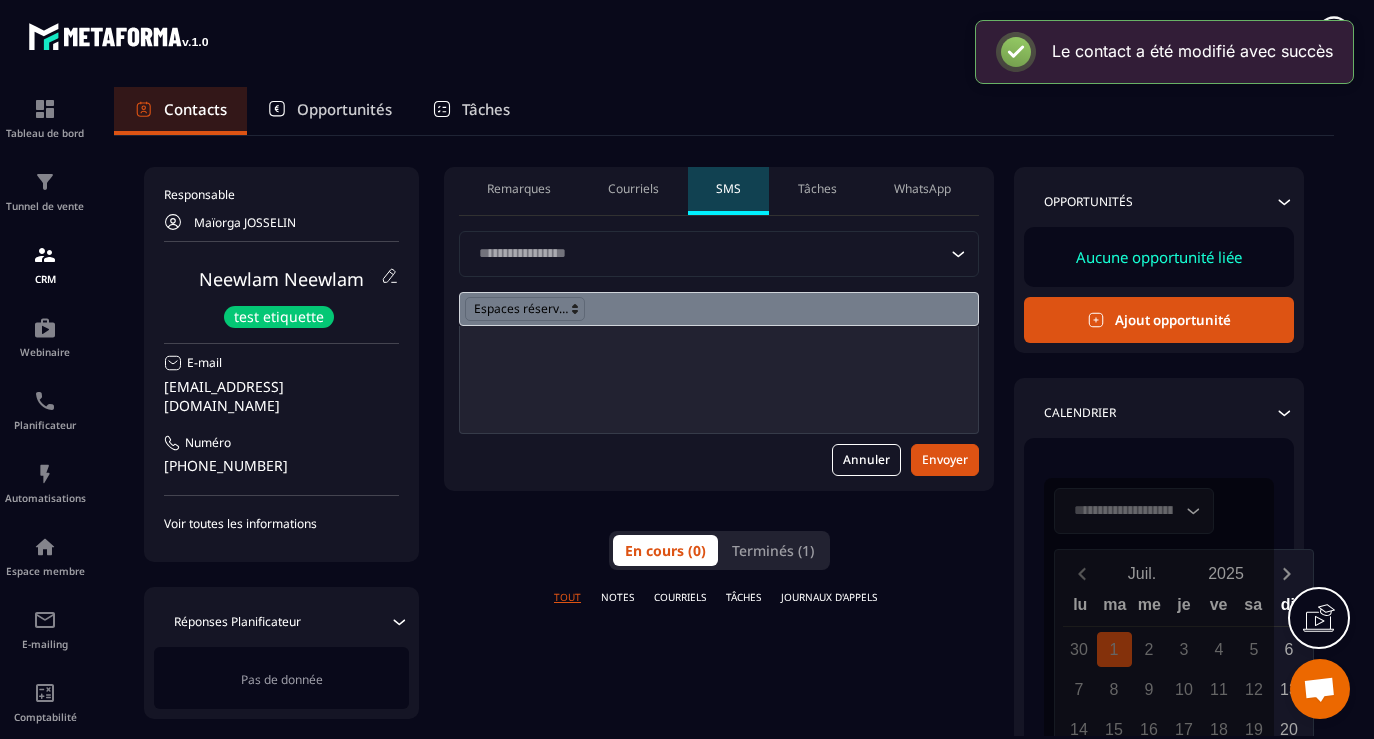 click at bounding box center [719, 379] 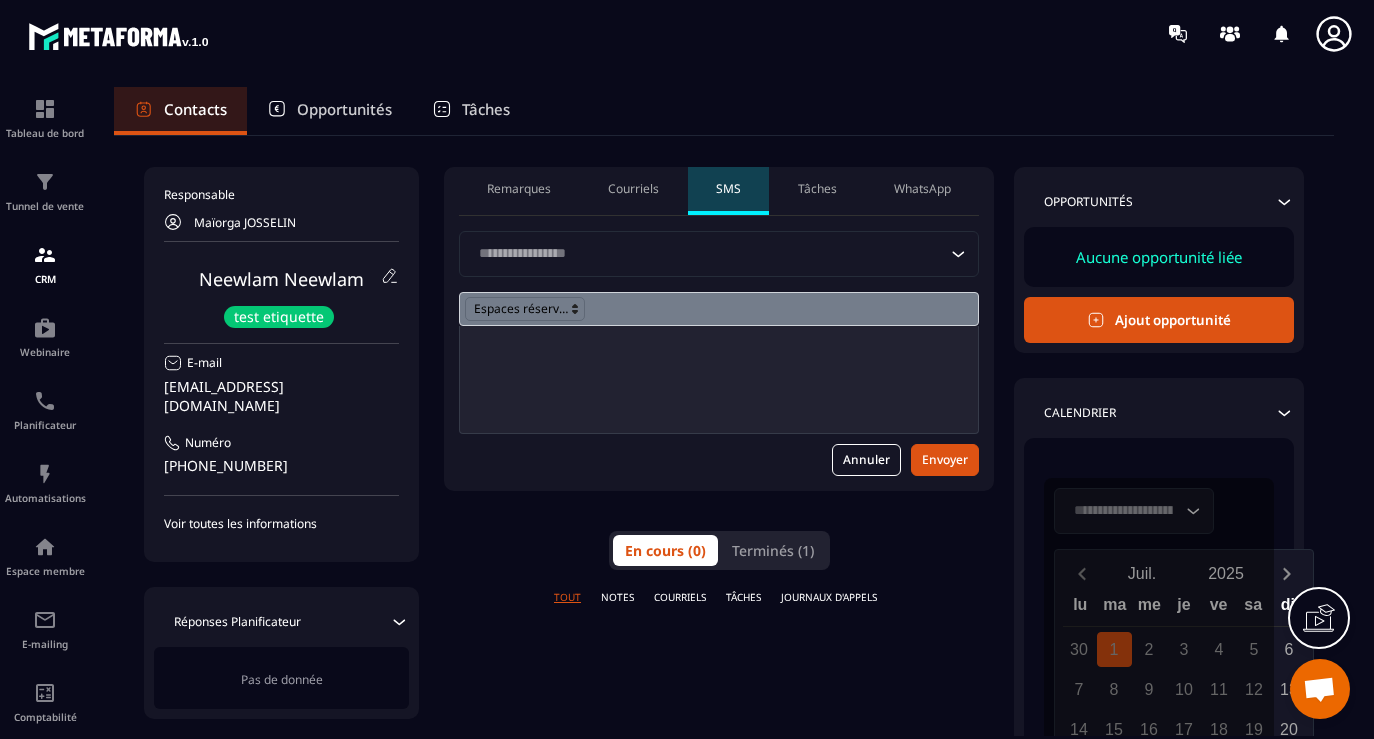type 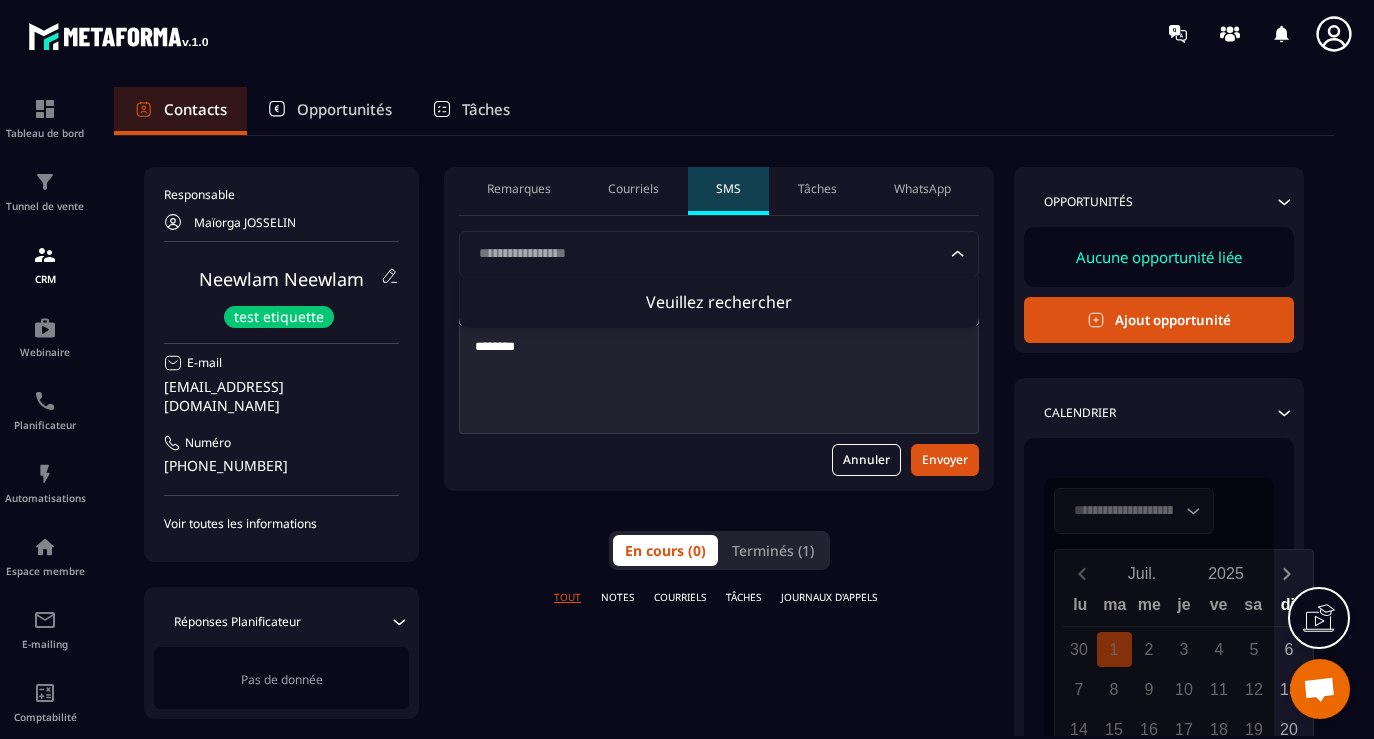 click 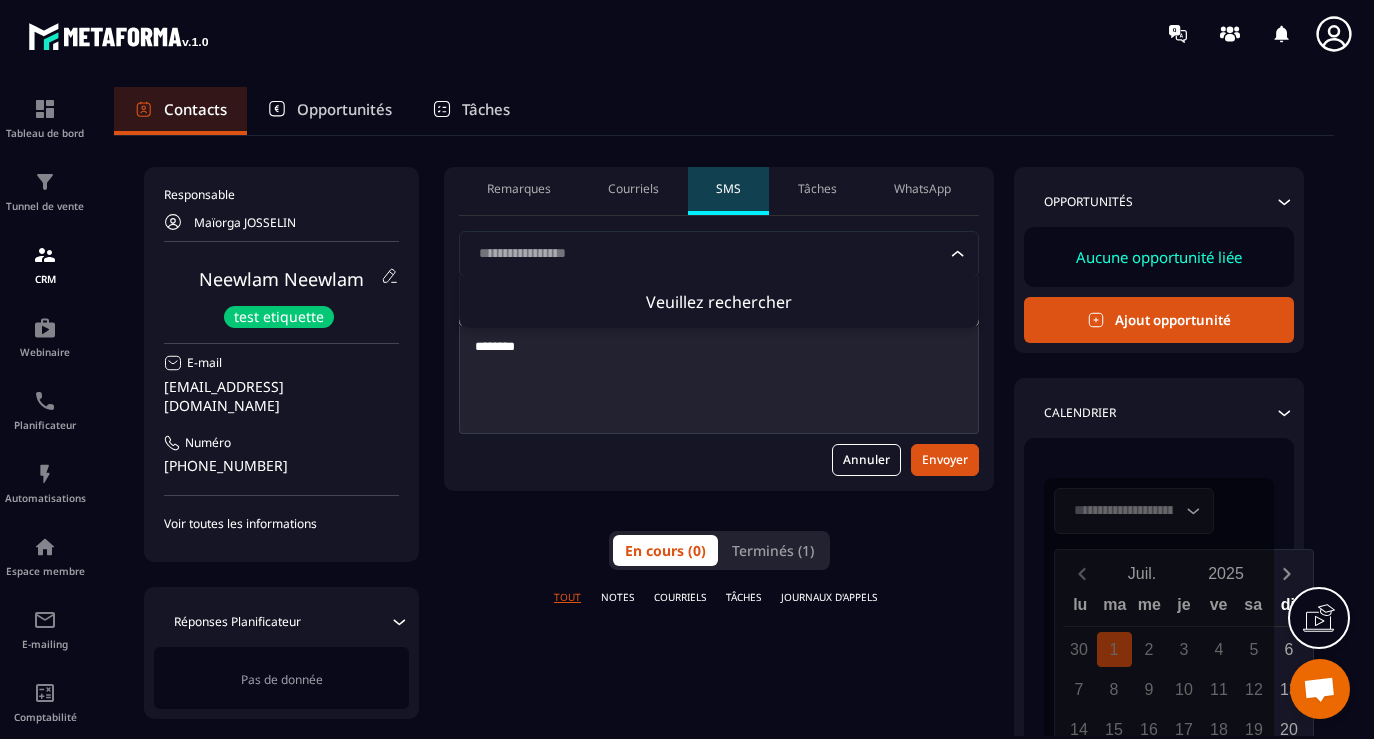 click 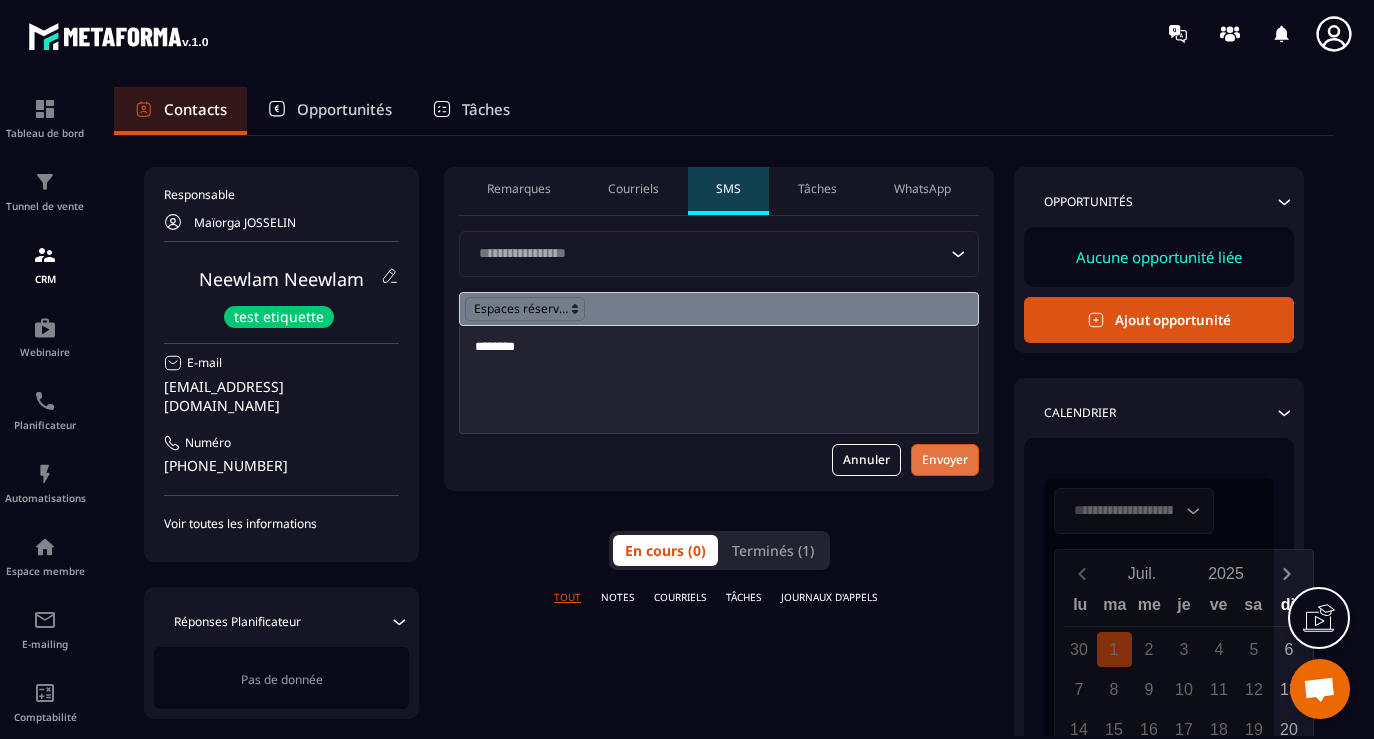 click on "Envoyer" at bounding box center (945, 460) 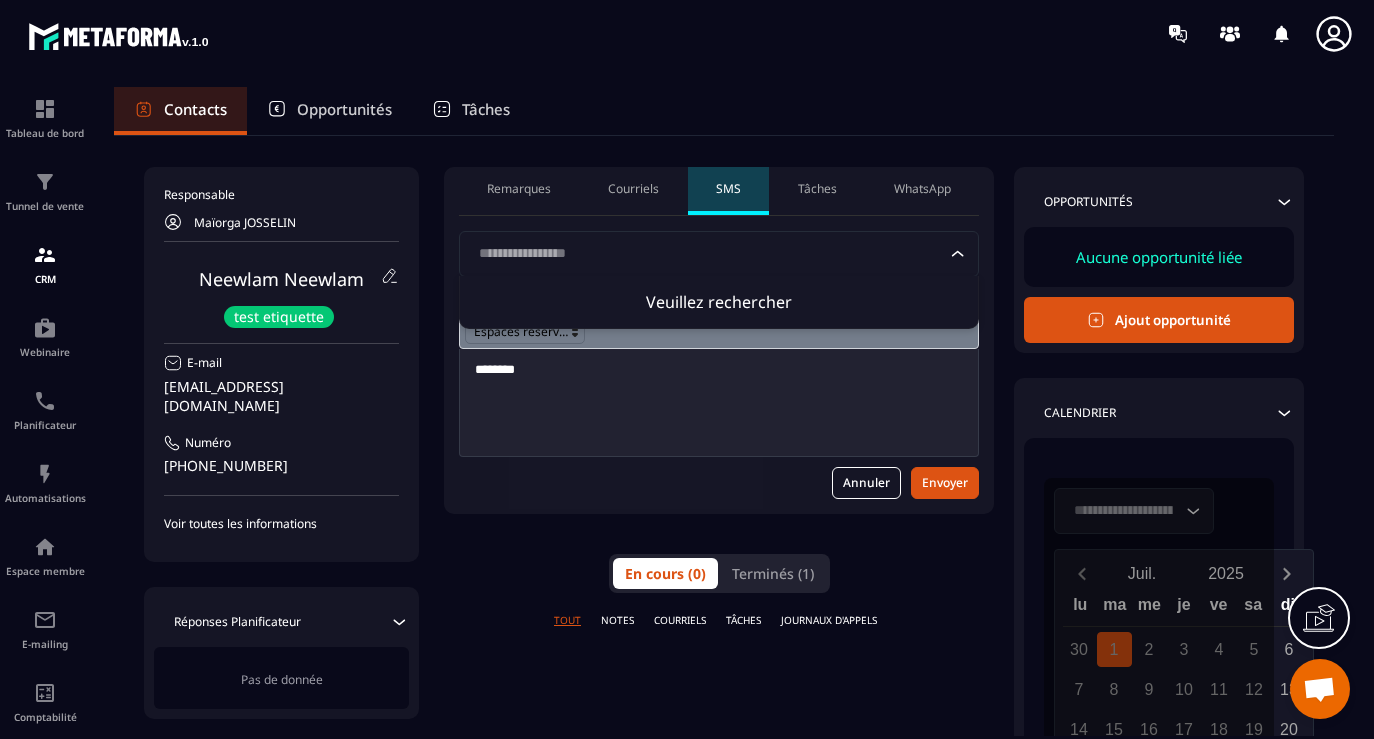 click on "Loading..." 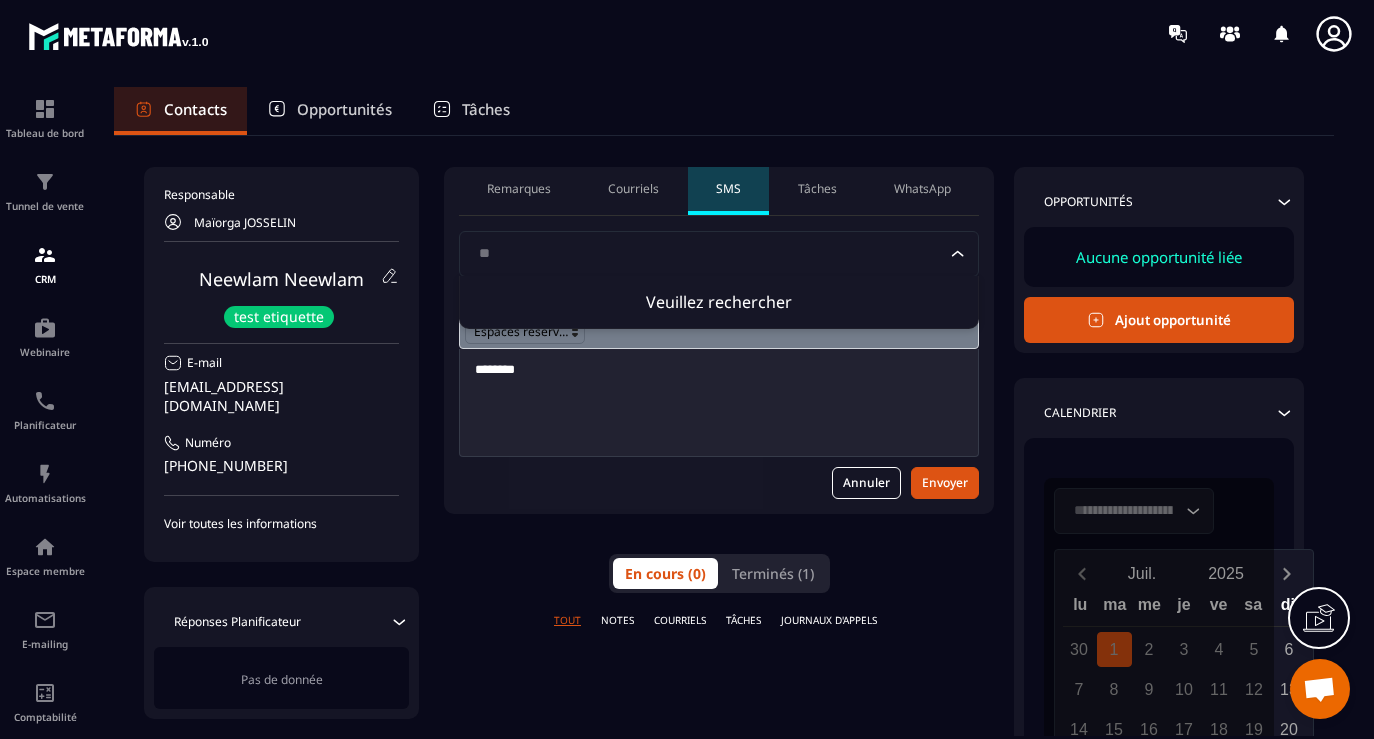 type on "*" 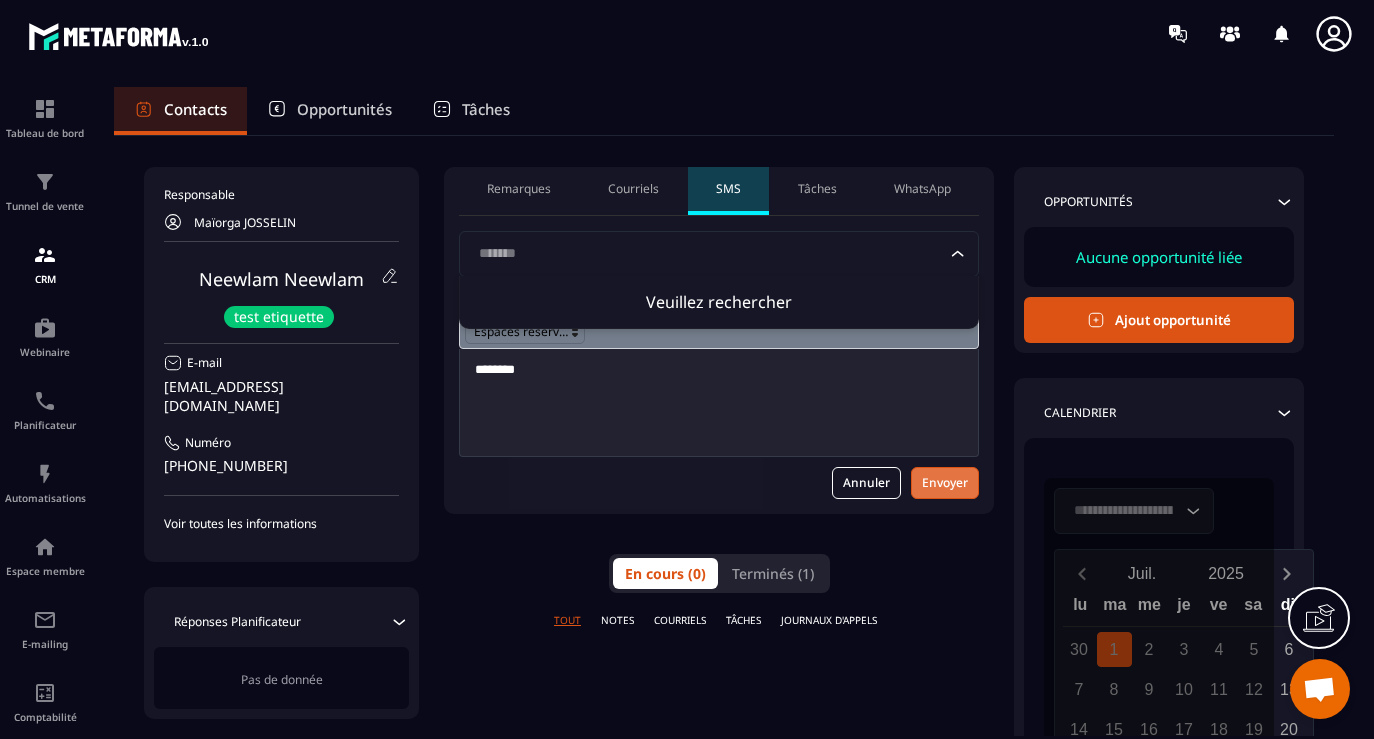 type on "*******" 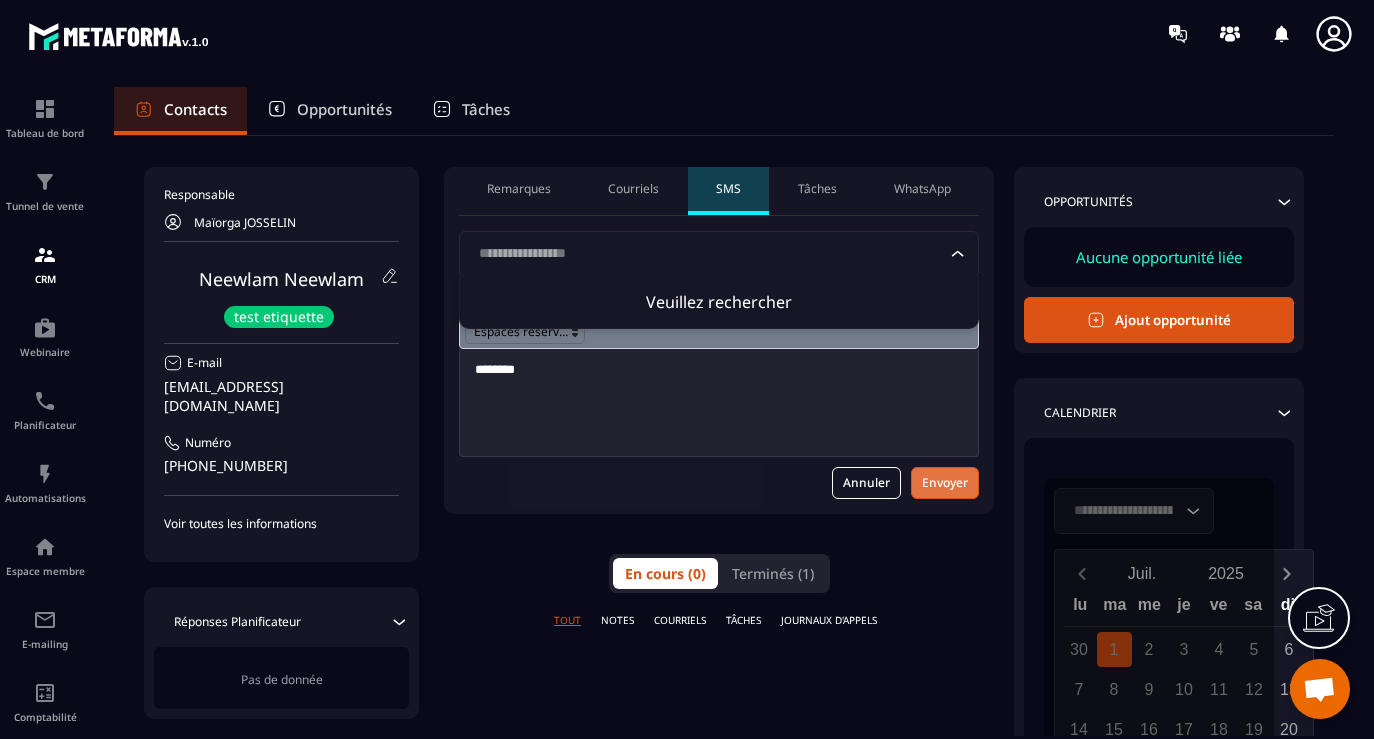 click on "Envoyer" at bounding box center (945, 483) 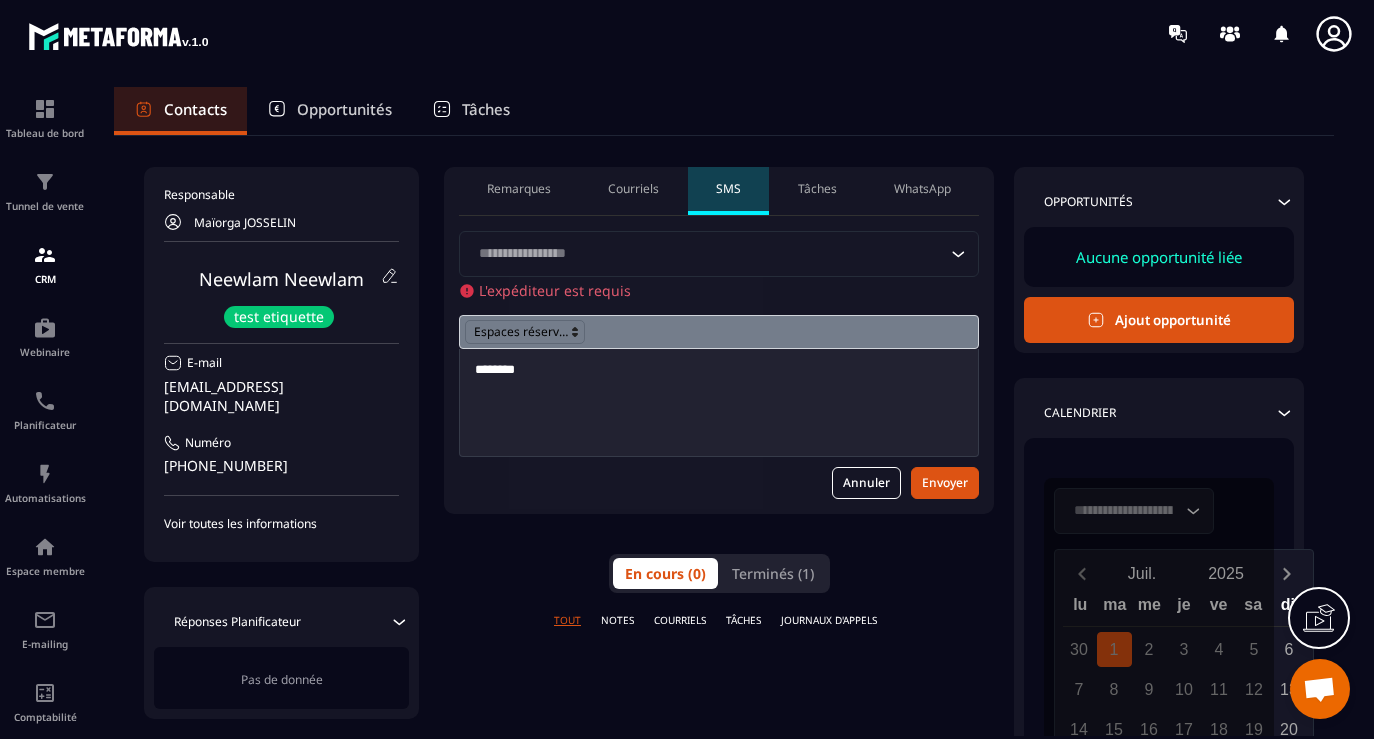 click 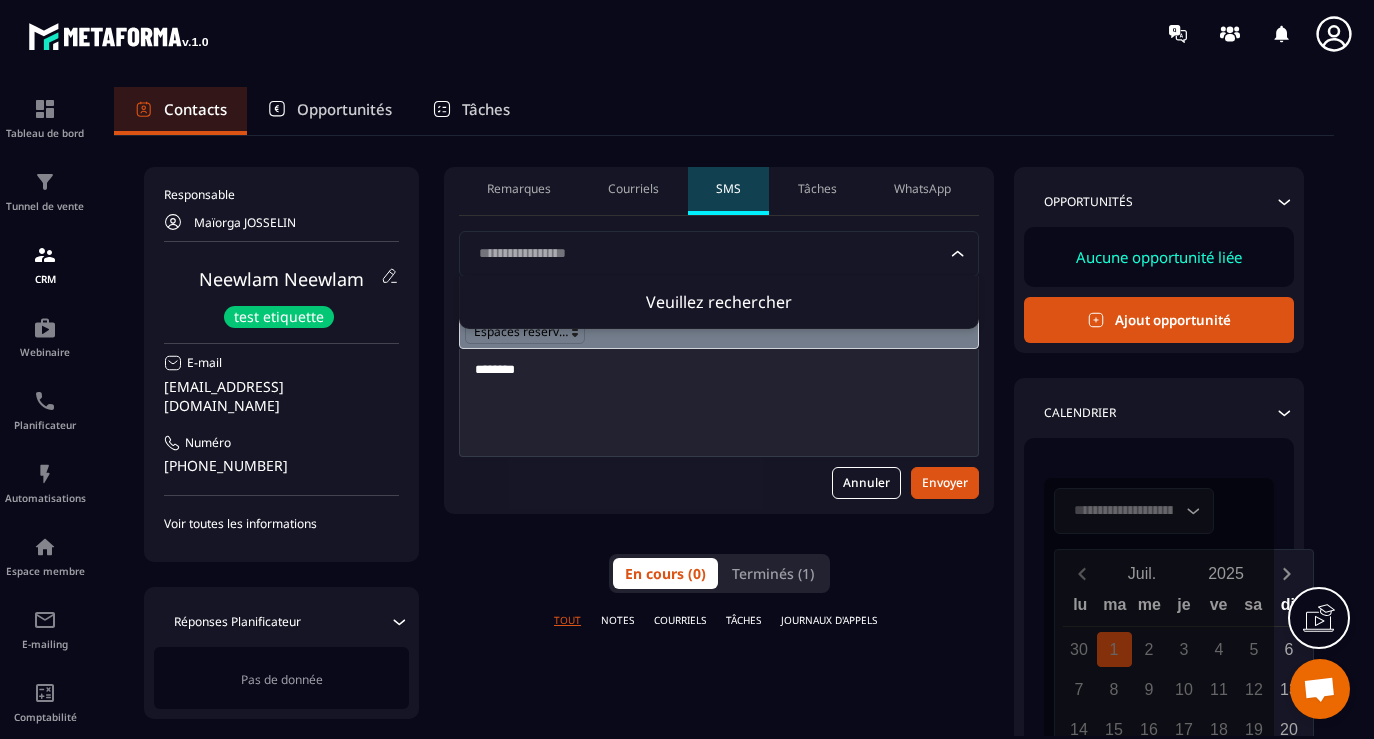 click on "Veuillez rechercher" 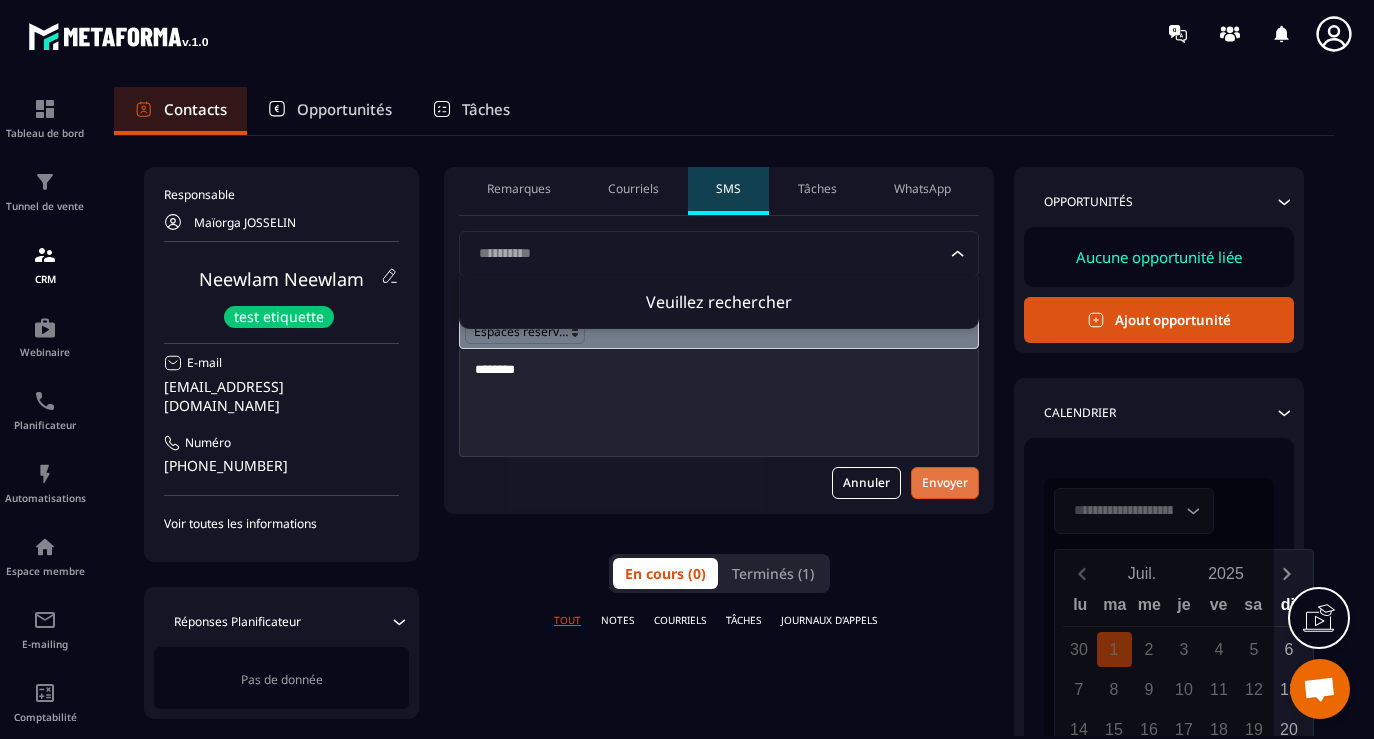 type on "**********" 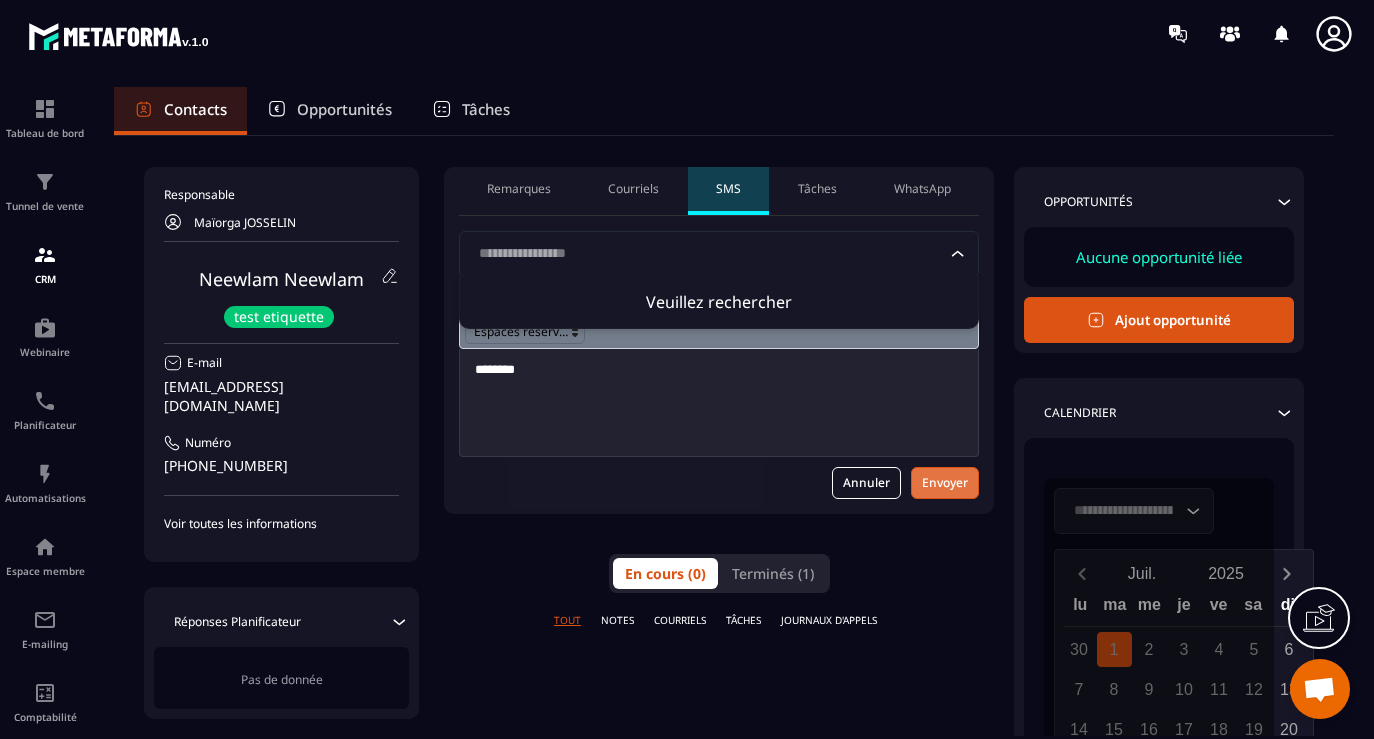 click on "Envoyer" at bounding box center [945, 483] 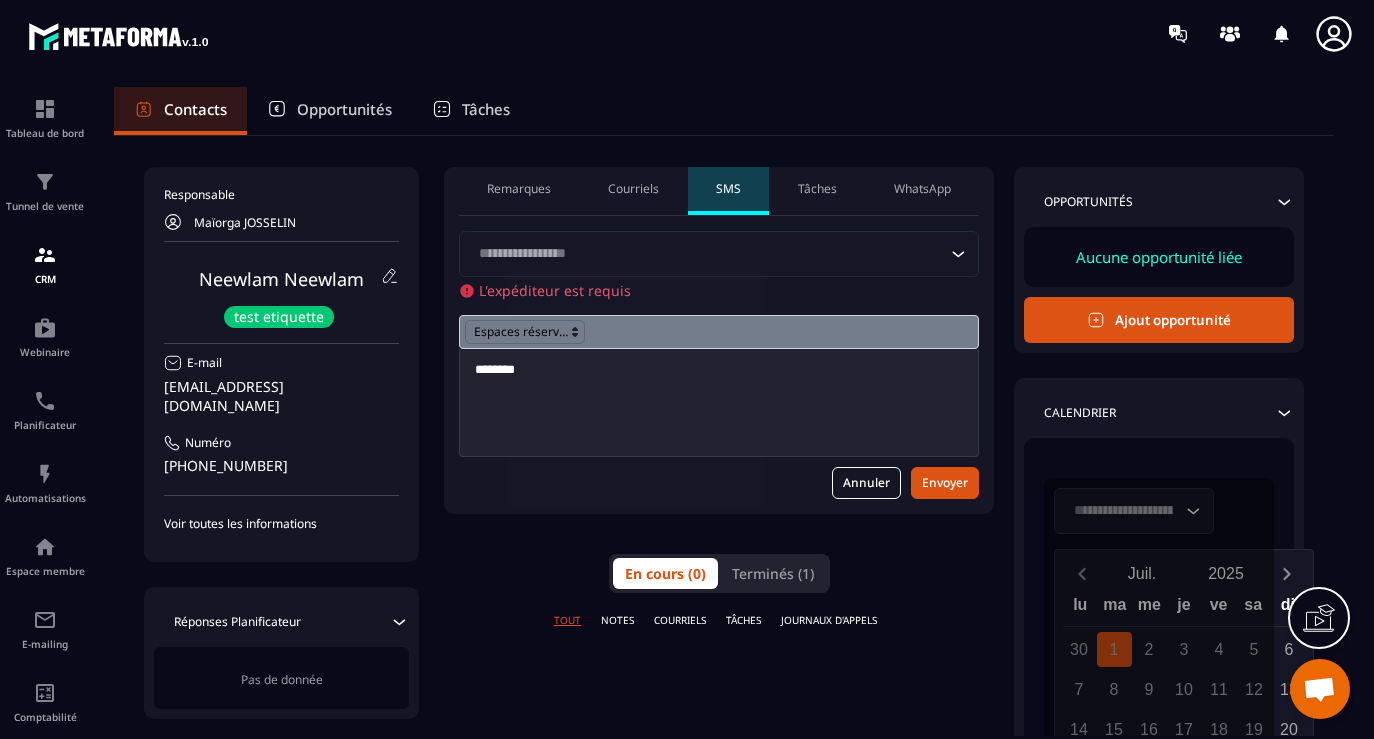 click on "Tâches" at bounding box center (817, 191) 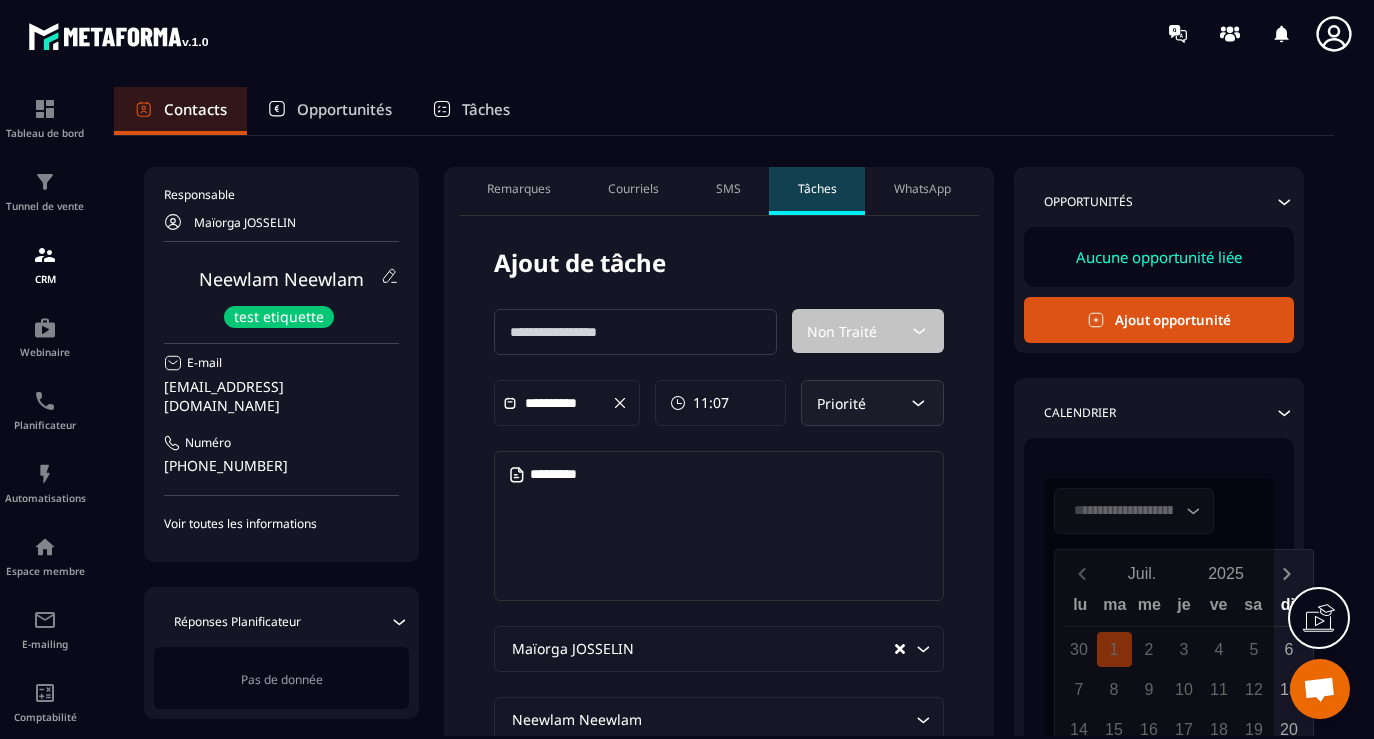 click on "Courriels" at bounding box center [633, 189] 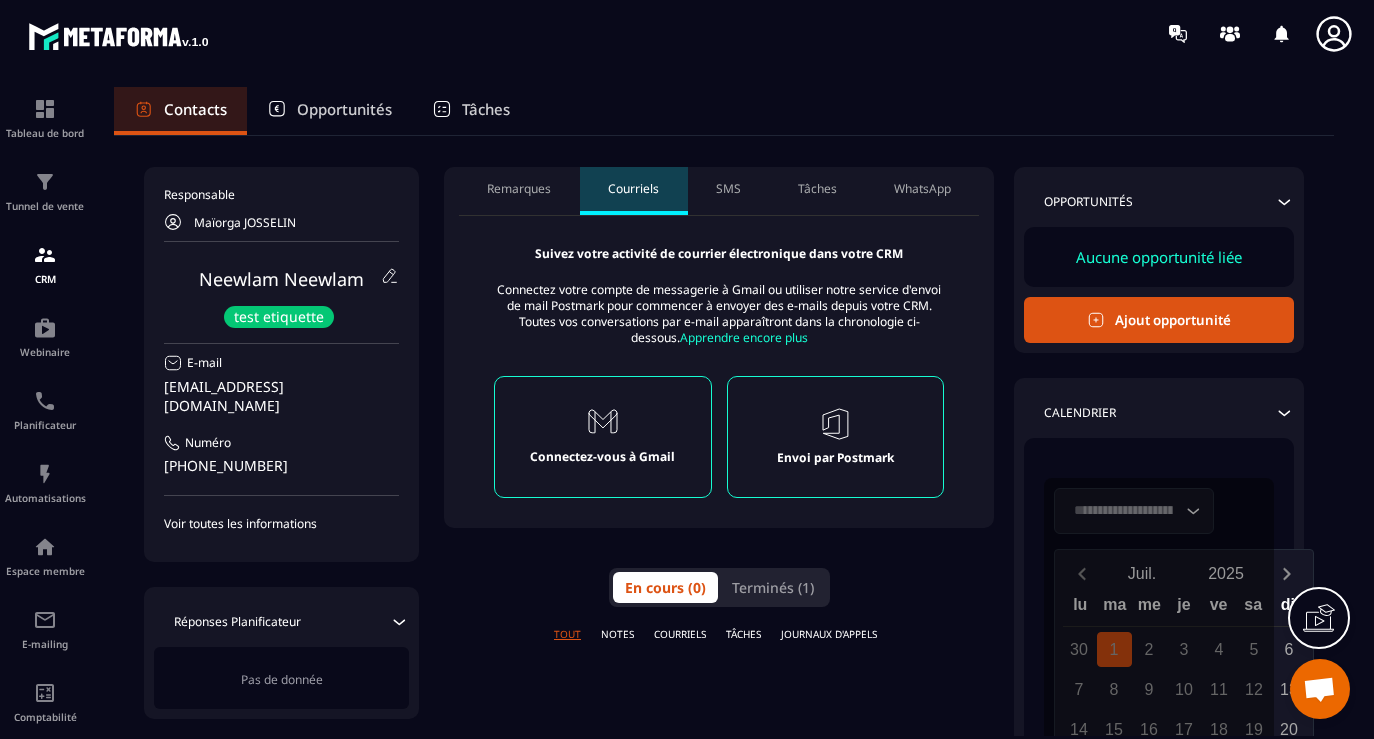 click on "Remarques" at bounding box center [519, 189] 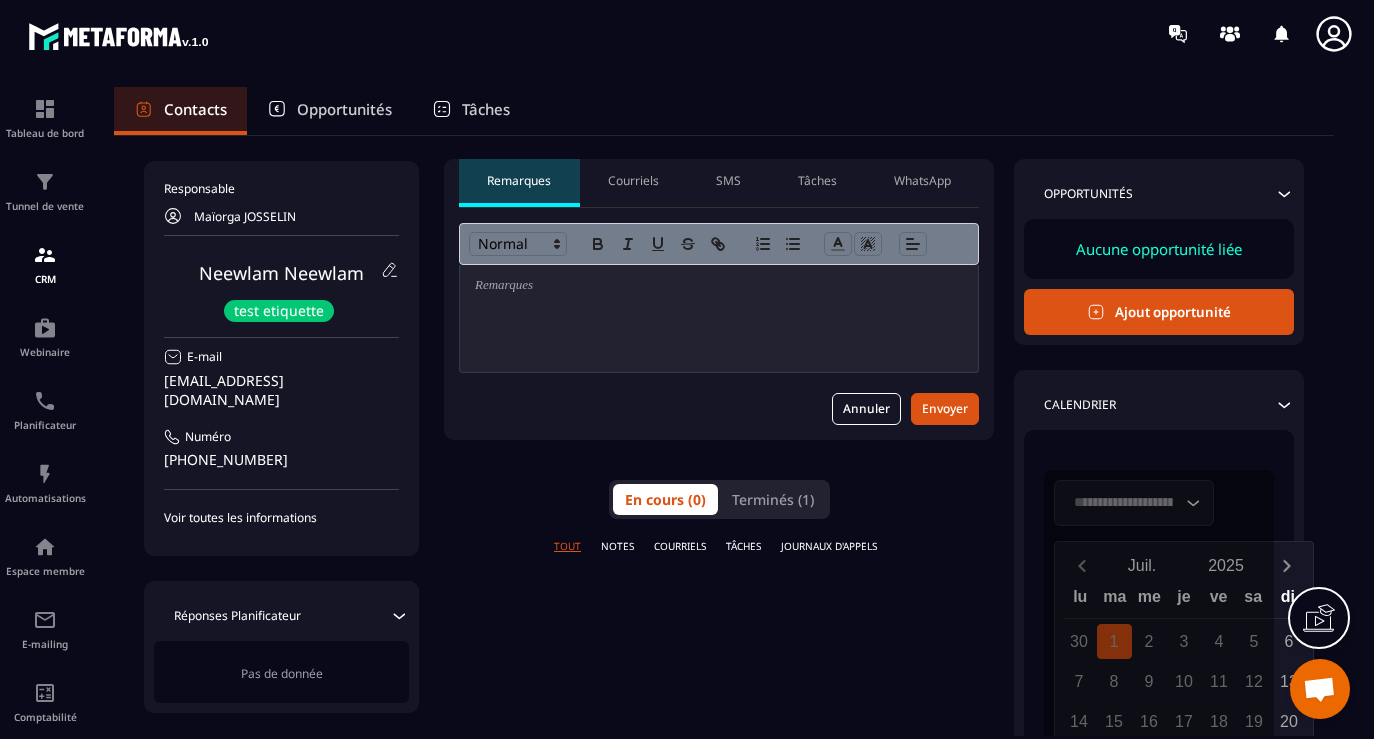 scroll, scrollTop: 0, scrollLeft: 0, axis: both 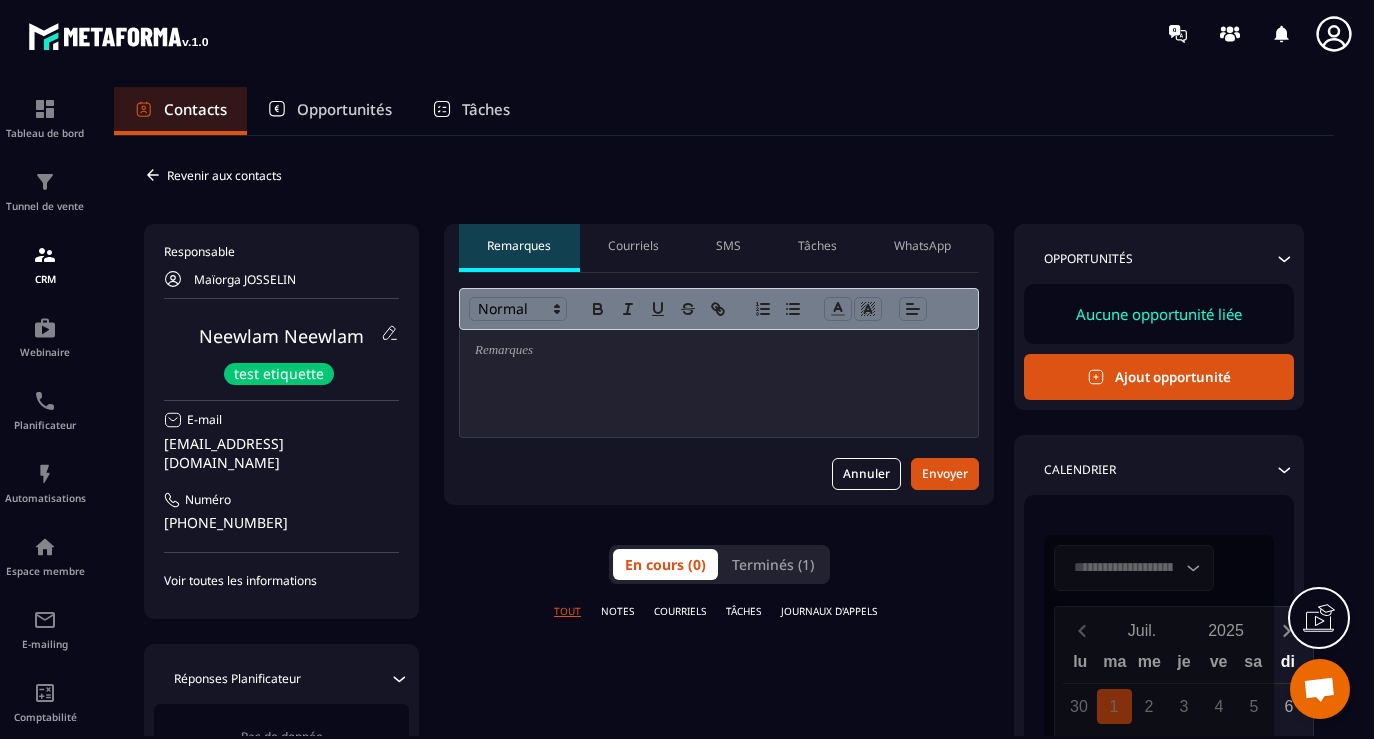 click on "Opportunités" at bounding box center [344, 109] 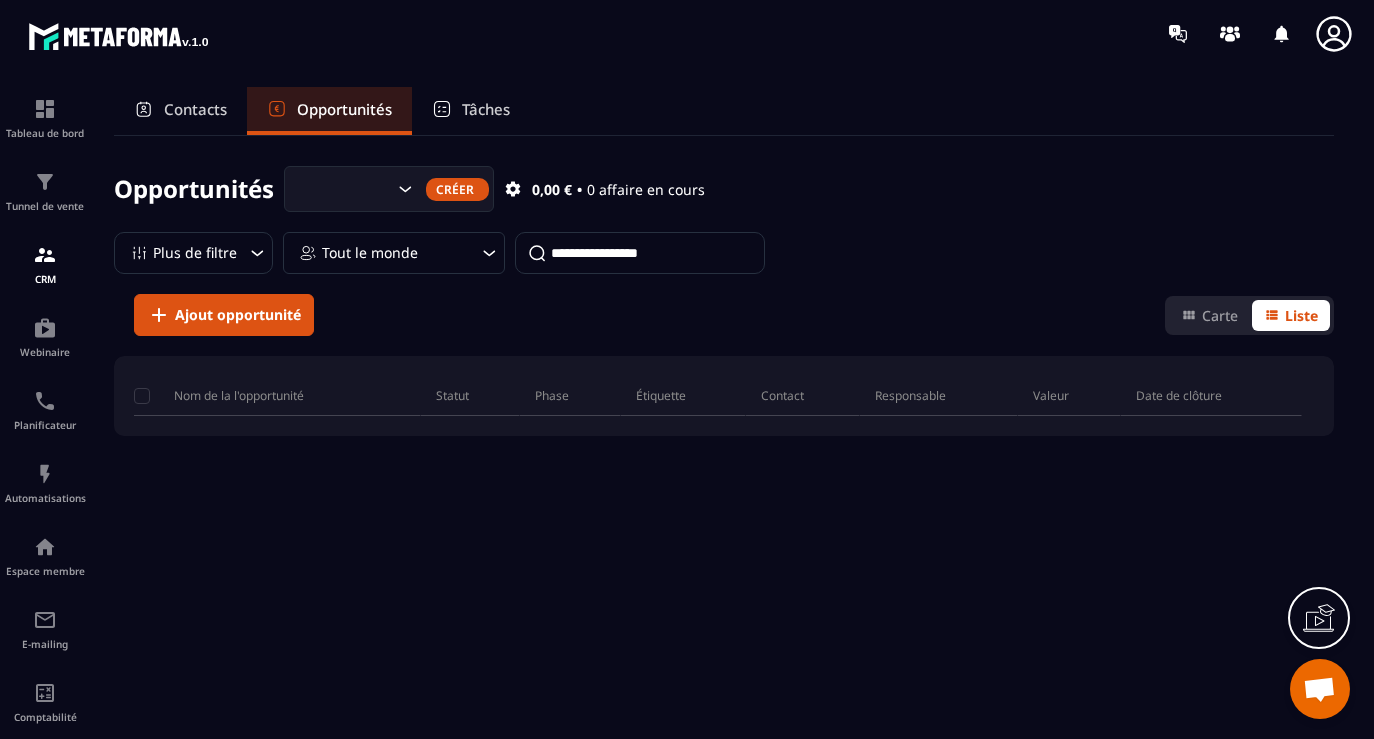click 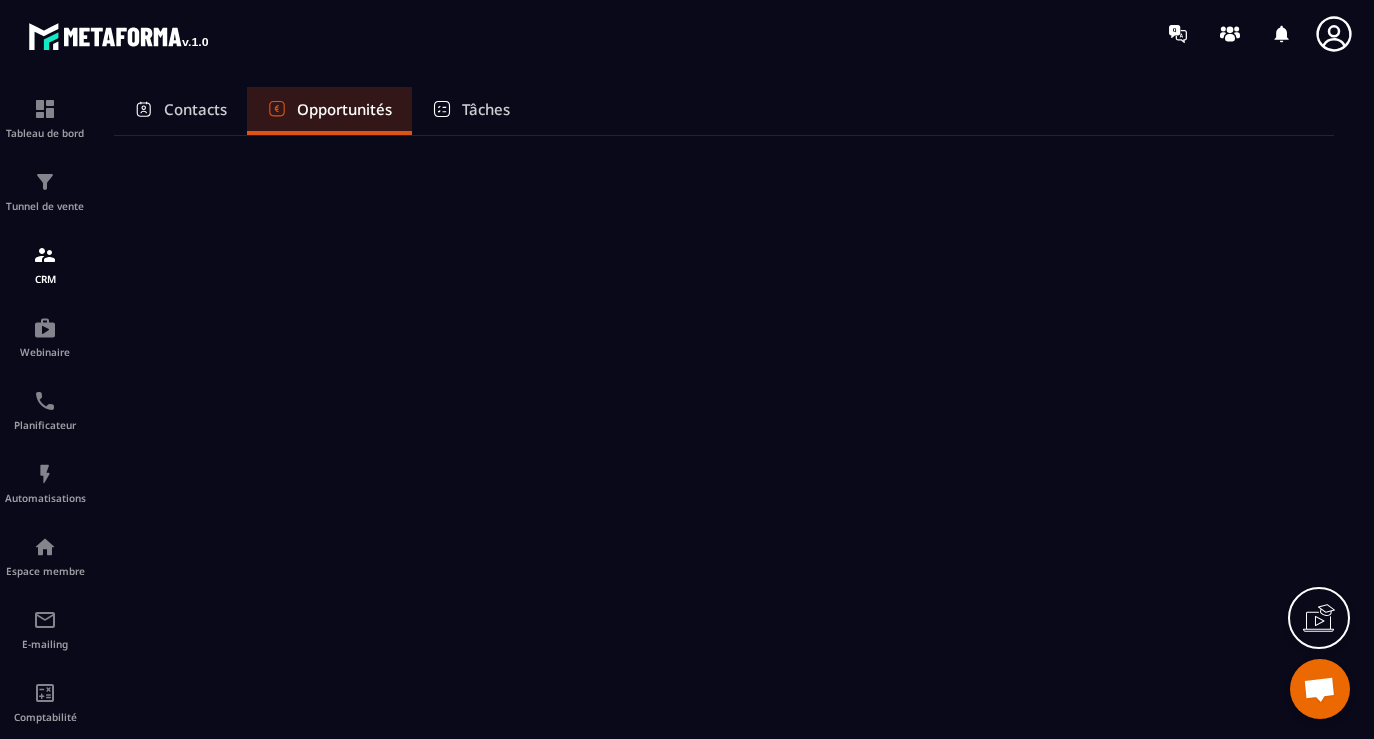 click on "Opportunités" at bounding box center (344, 109) 